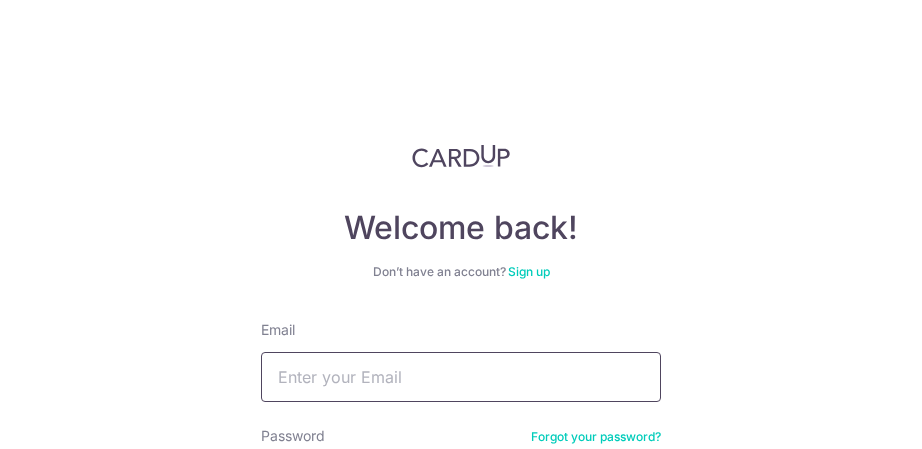 scroll, scrollTop: 0, scrollLeft: 0, axis: both 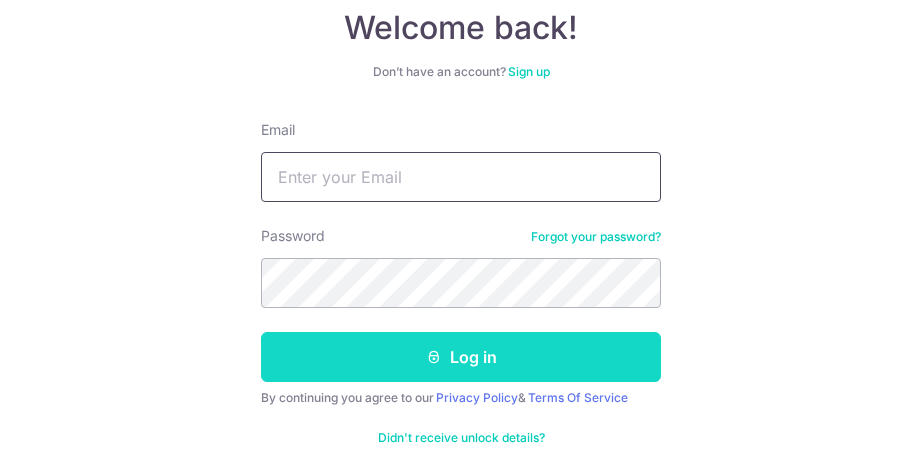 type on "[USERNAME]@[EXAMPLE.COM]" 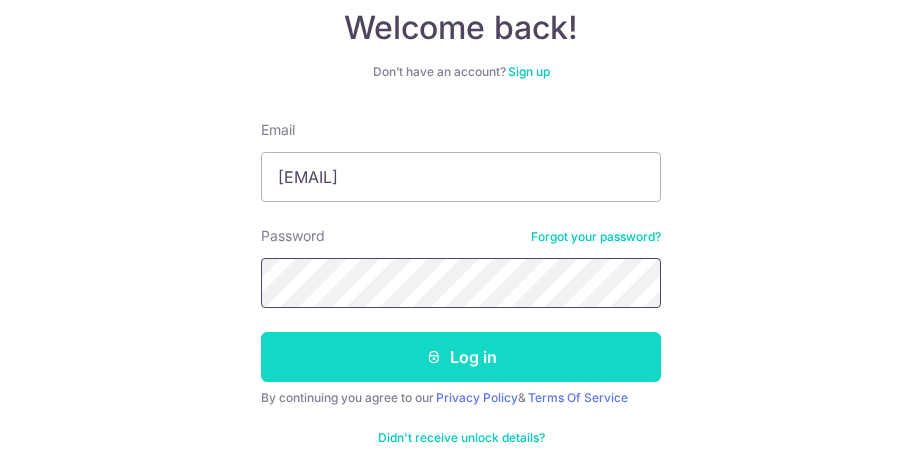 click on "Log in" at bounding box center (461, 357) 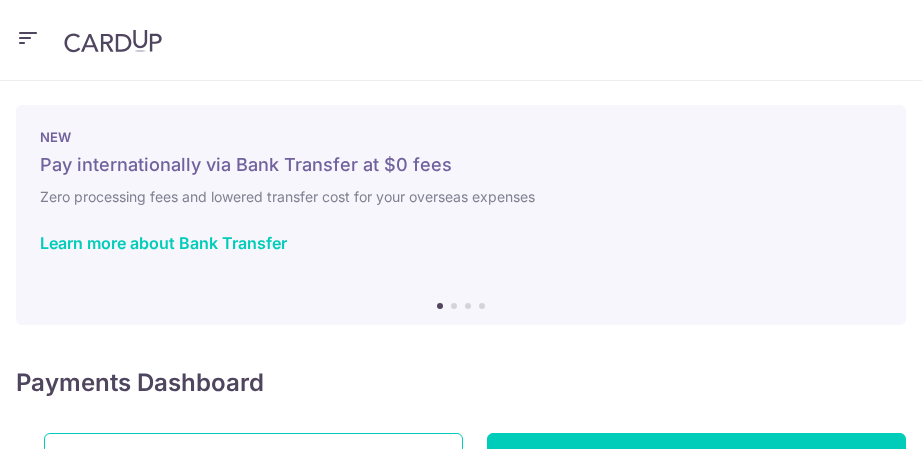 scroll, scrollTop: 0, scrollLeft: 0, axis: both 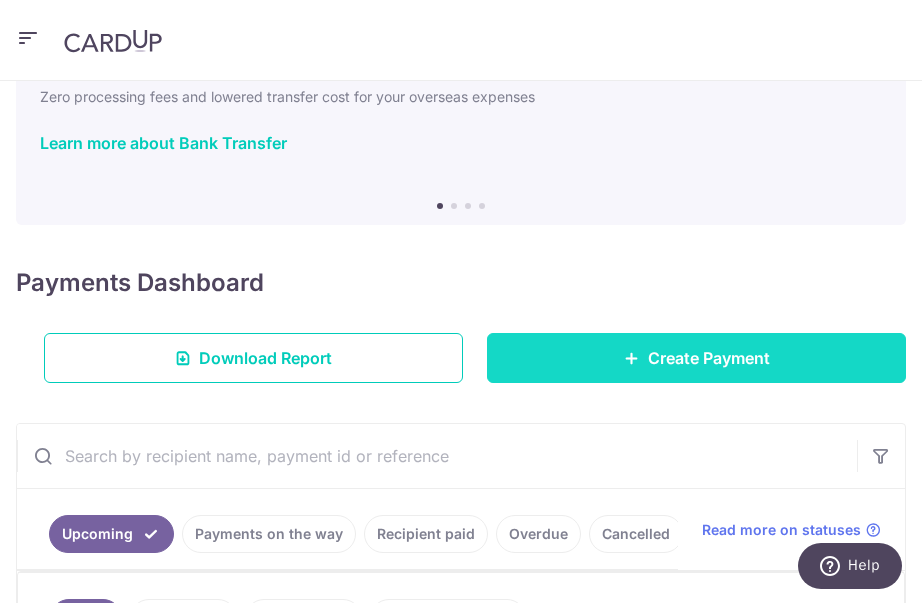 click on "Create Payment" at bounding box center (709, 358) 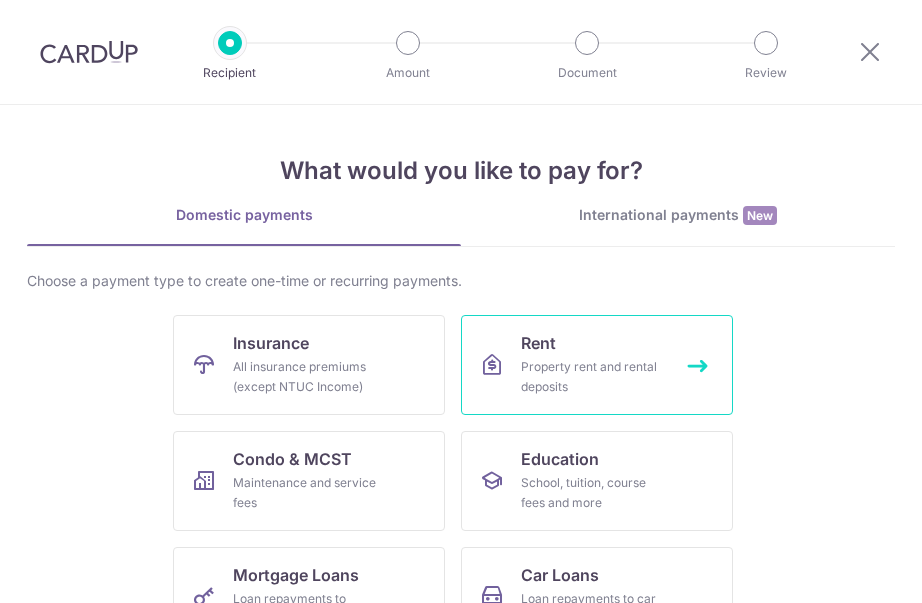 scroll, scrollTop: 0, scrollLeft: 0, axis: both 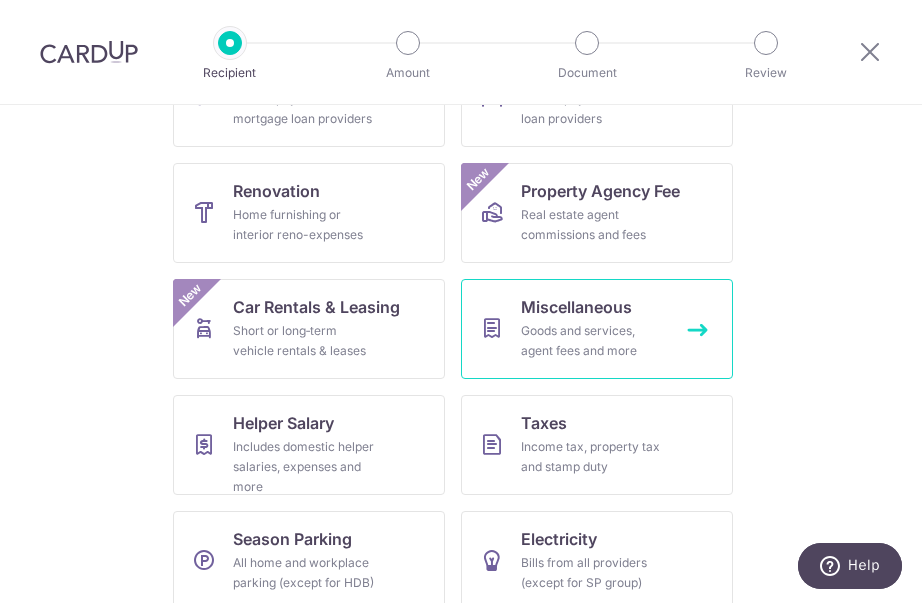 click on "Goods and services, agent fees and more" at bounding box center [593, 341] 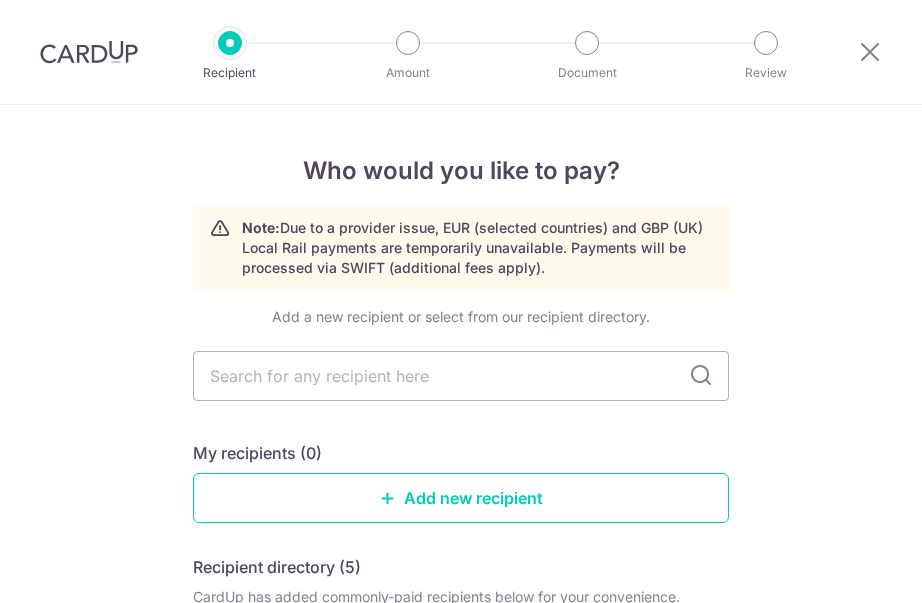 scroll, scrollTop: 0, scrollLeft: 0, axis: both 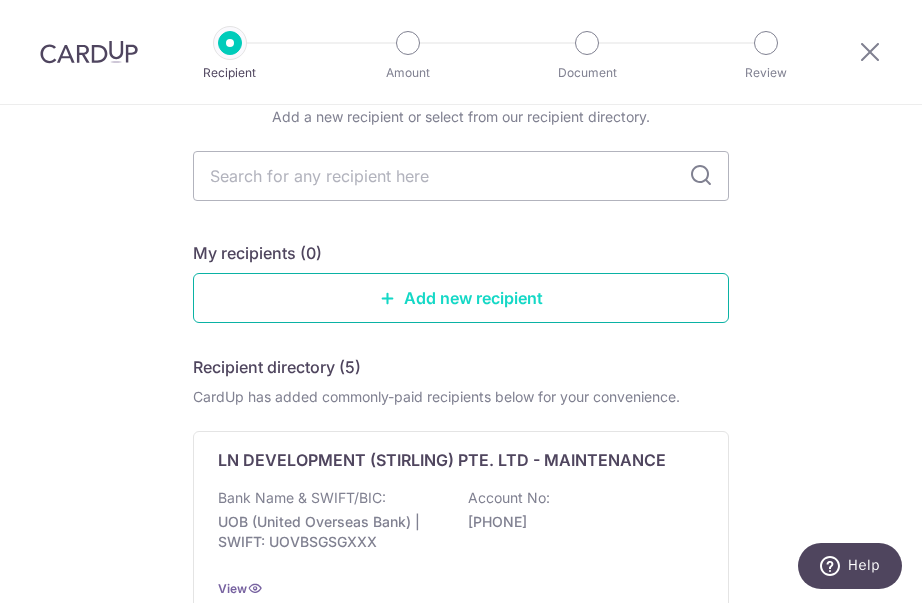 click on "Add new recipient" at bounding box center (461, 298) 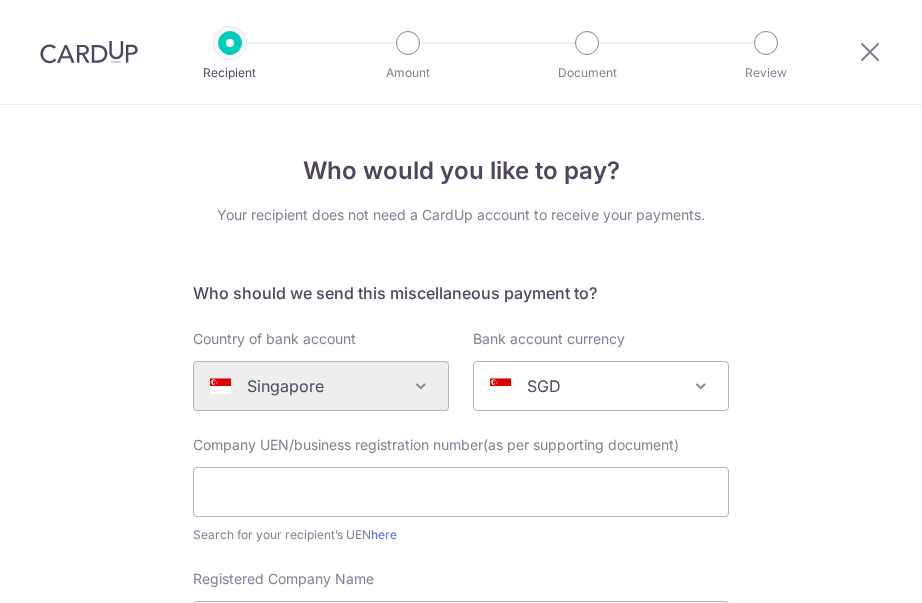 scroll, scrollTop: 0, scrollLeft: 0, axis: both 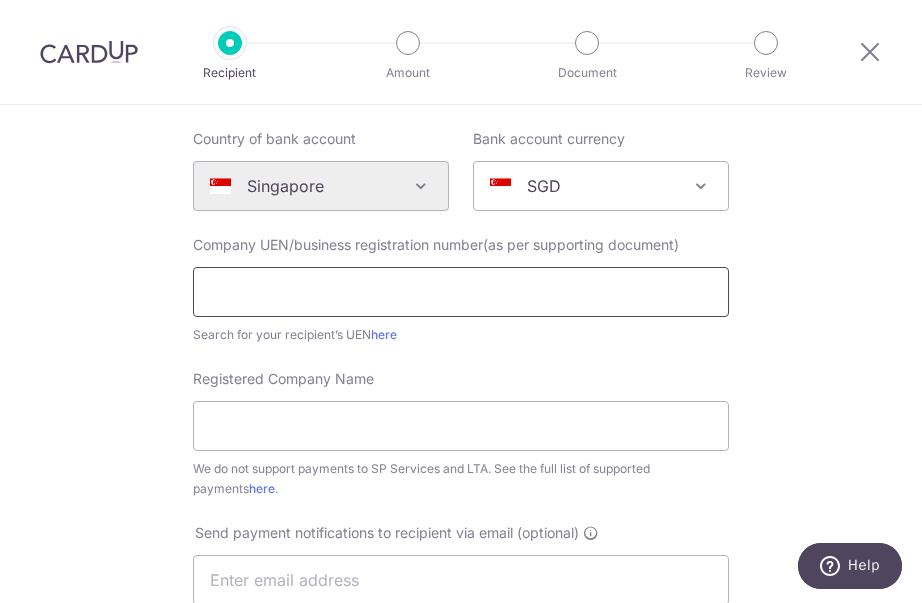 click at bounding box center [461, 292] 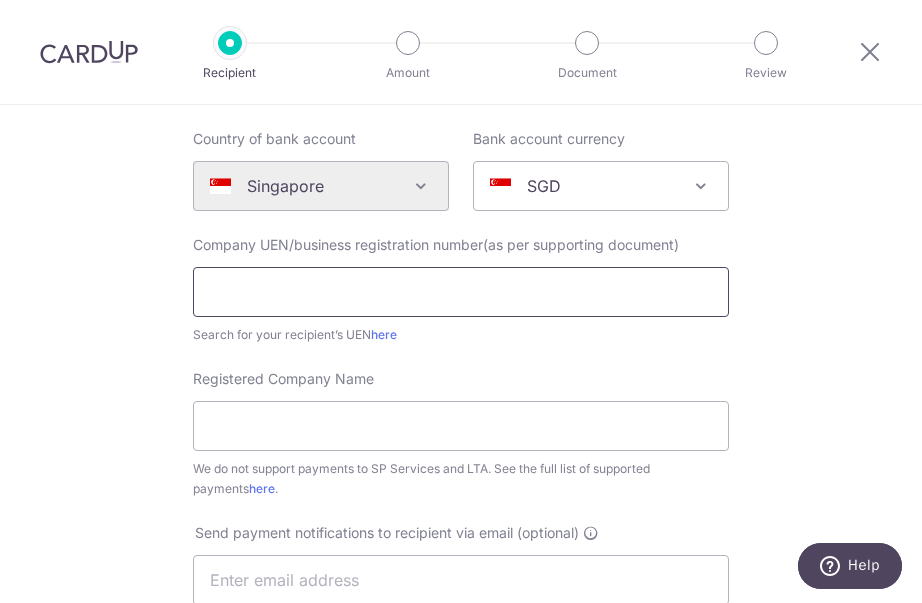 click at bounding box center (461, 292) 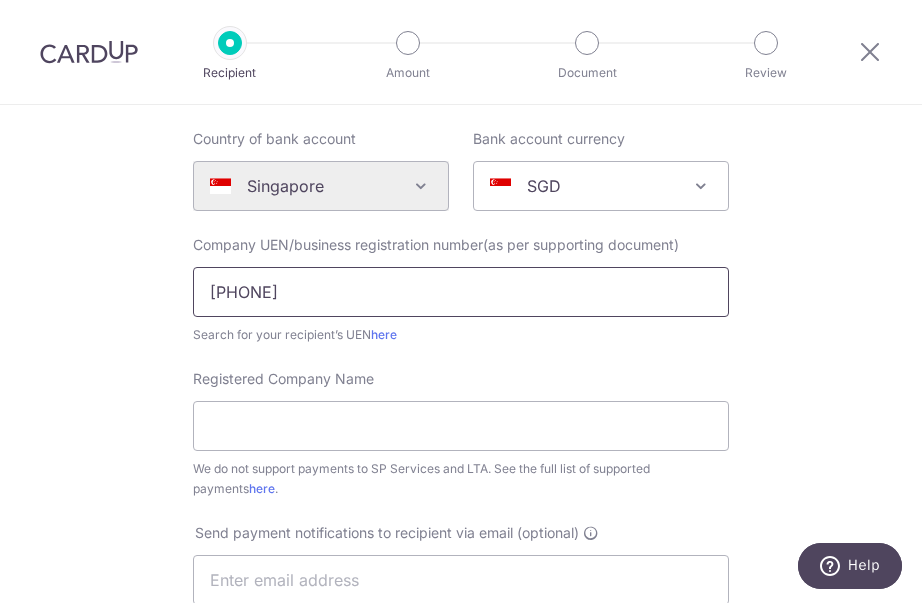 drag, startPoint x: 218, startPoint y: 290, endPoint x: 200, endPoint y: 290, distance: 18 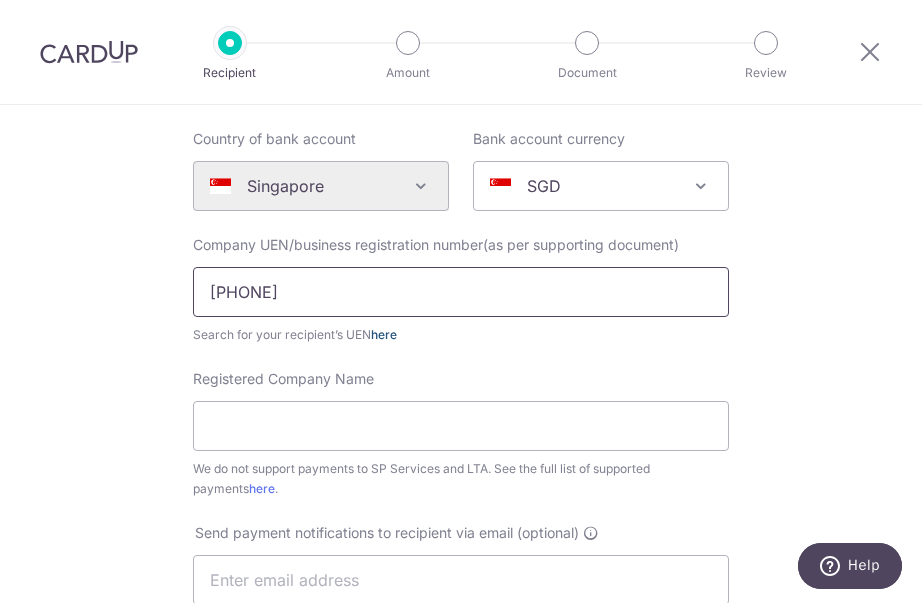 type on "[PHONE]" 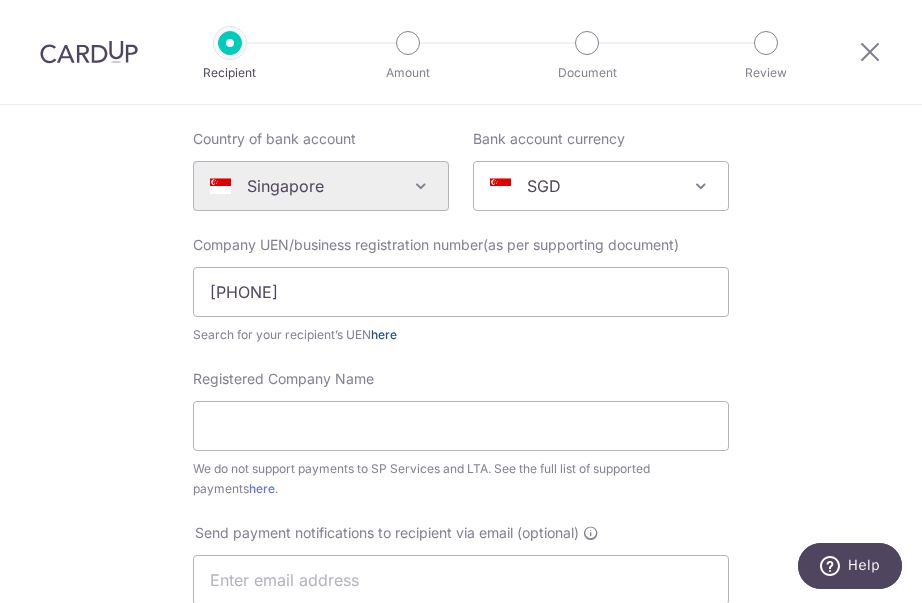click on "here" at bounding box center [384, 334] 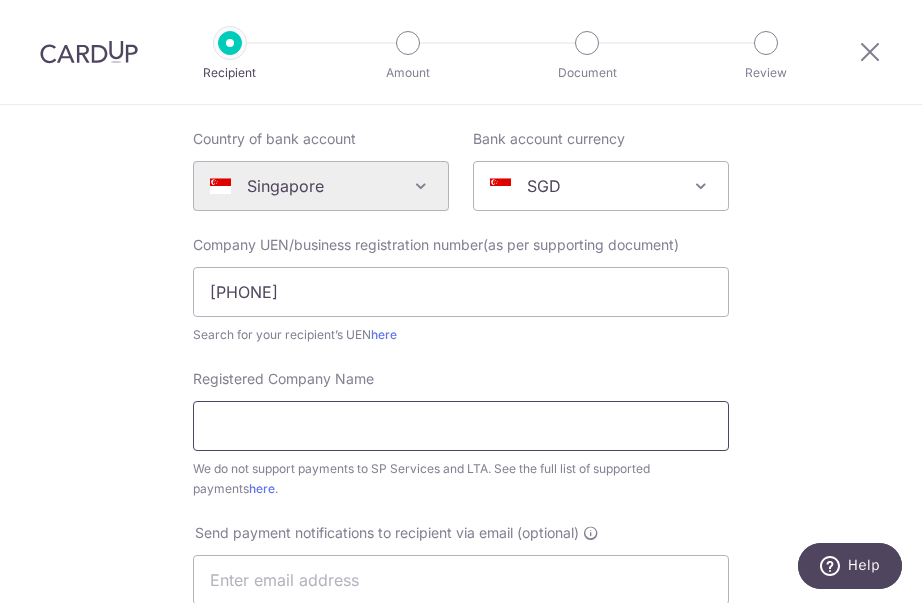 click on "Registered Company Name" at bounding box center (461, 426) 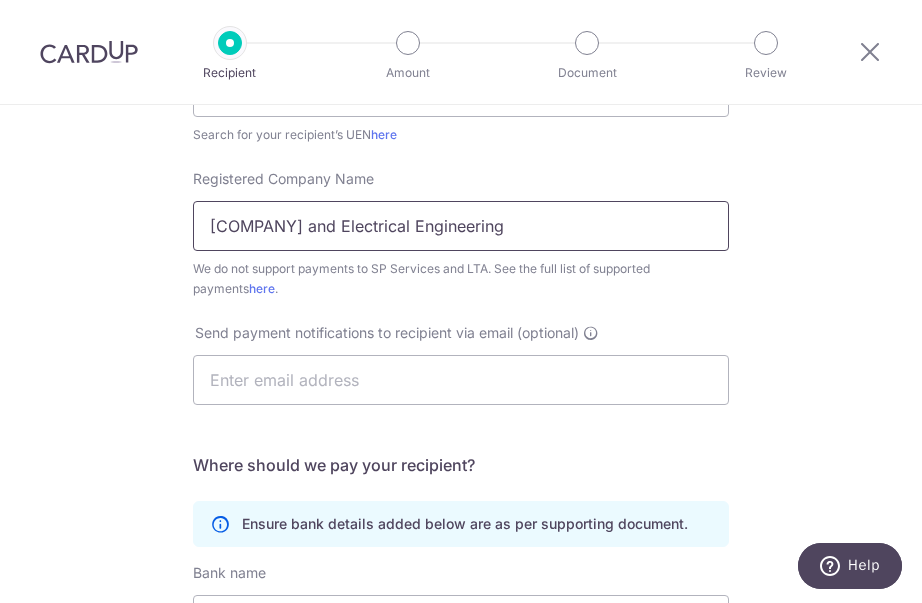 scroll, scrollTop: 500, scrollLeft: 0, axis: vertical 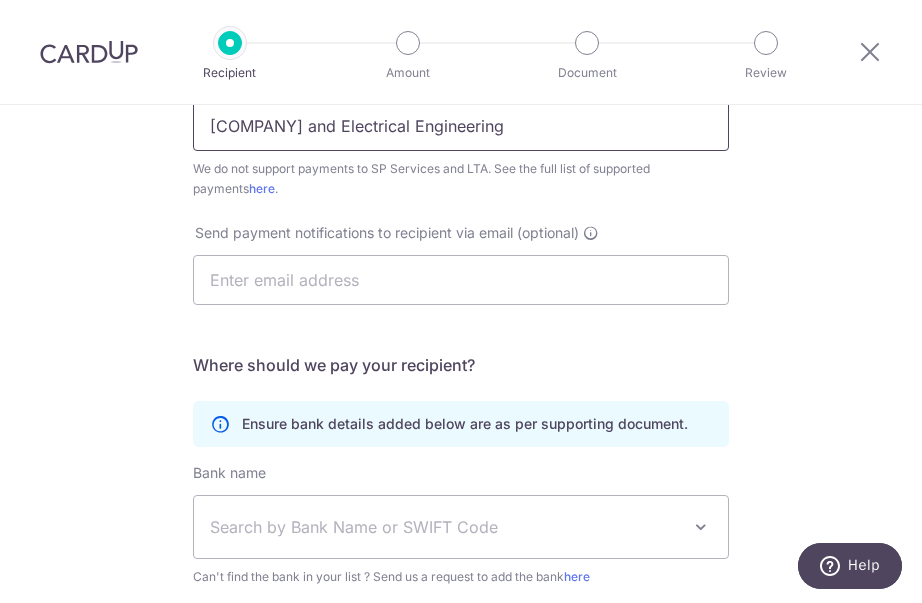 type on "[COMPANY] and Electrical Engineering" 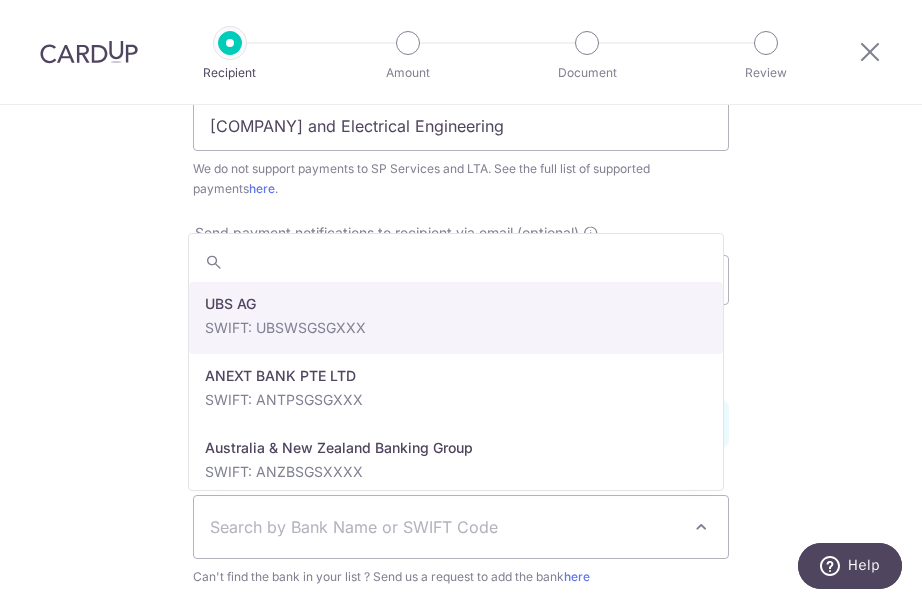 click on "Search by Bank Name or SWIFT Code" at bounding box center [461, 527] 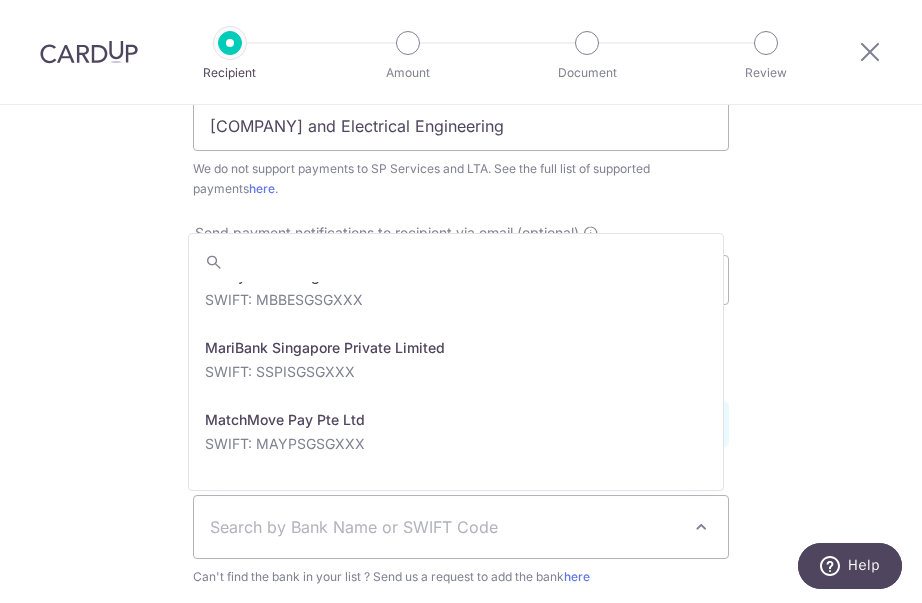 scroll, scrollTop: 3832, scrollLeft: 0, axis: vertical 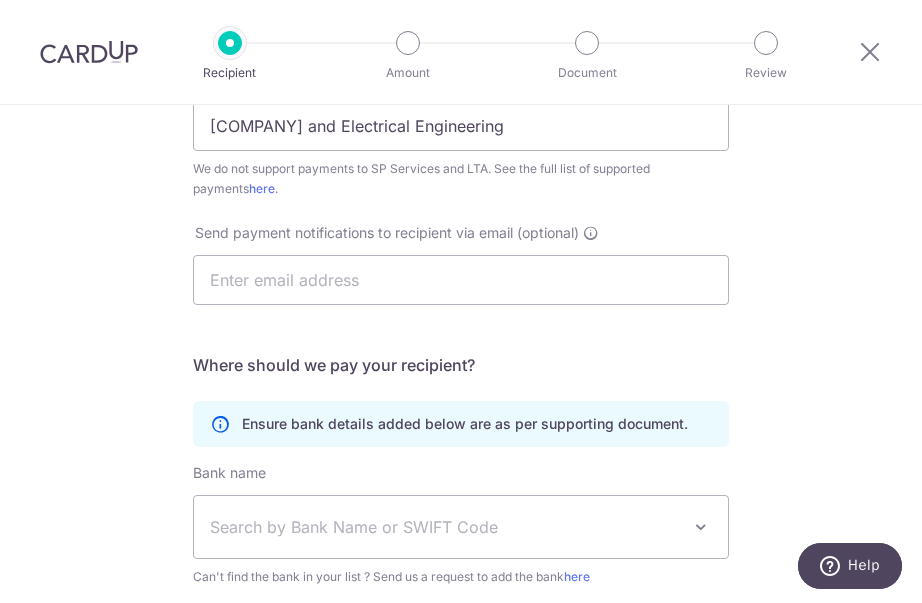 click on "Who would you like to pay?
Your recipient does not need a CardUp account to receive your payments.
Who should we send this miscellaneous payment to?
Country of bank account
Algeria
Andorra
Angola
Anguilla
Argentina
Armenia
Aruba
Australia
Austria
Azerbaijan
Bahrain
Bangladesh
Belgium
Bolivia
Bosnia and Herzegovina
Brazil
British Virgin Islands
Bulgaria
Canada
Chile
China
Colombia
Costa Rica
Croatia
Cyprus
Czech Republic
Denmark
Dominica
Dominican Republic
East Timor
Ecuador
Egypt
Estonia
Faroe Islands
Fiji
Finland
France
French Guiana
French Polynesia
French Southern Territories
Georgia
Germany
Greece
Greenland
Grenada
Guernsey
Guyana
Honduras
Hong Kong
Hungary
Iceland
India
Indonesia
Ireland
Isle of Man
Israel
Italy
Japan
Jersey
Kazakhstan
Kosovo
Kuwait
Kyrgyzstan" at bounding box center [461, 229] 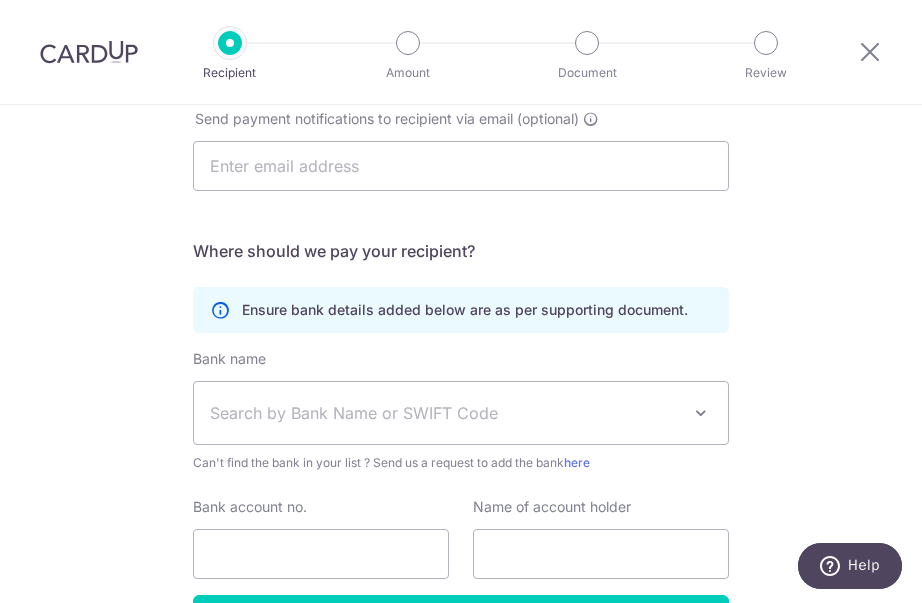 scroll, scrollTop: 650, scrollLeft: 0, axis: vertical 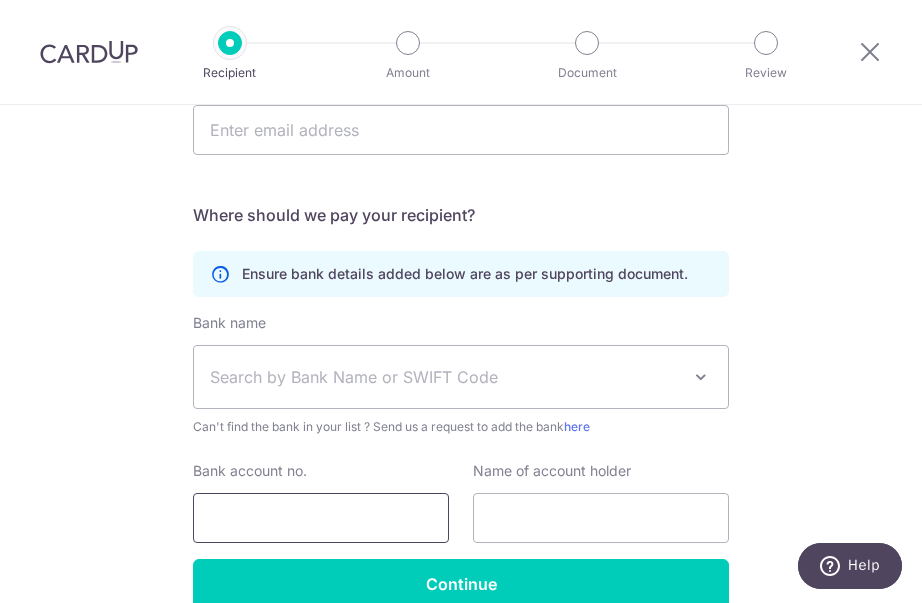click on "Bank account no." at bounding box center (321, 518) 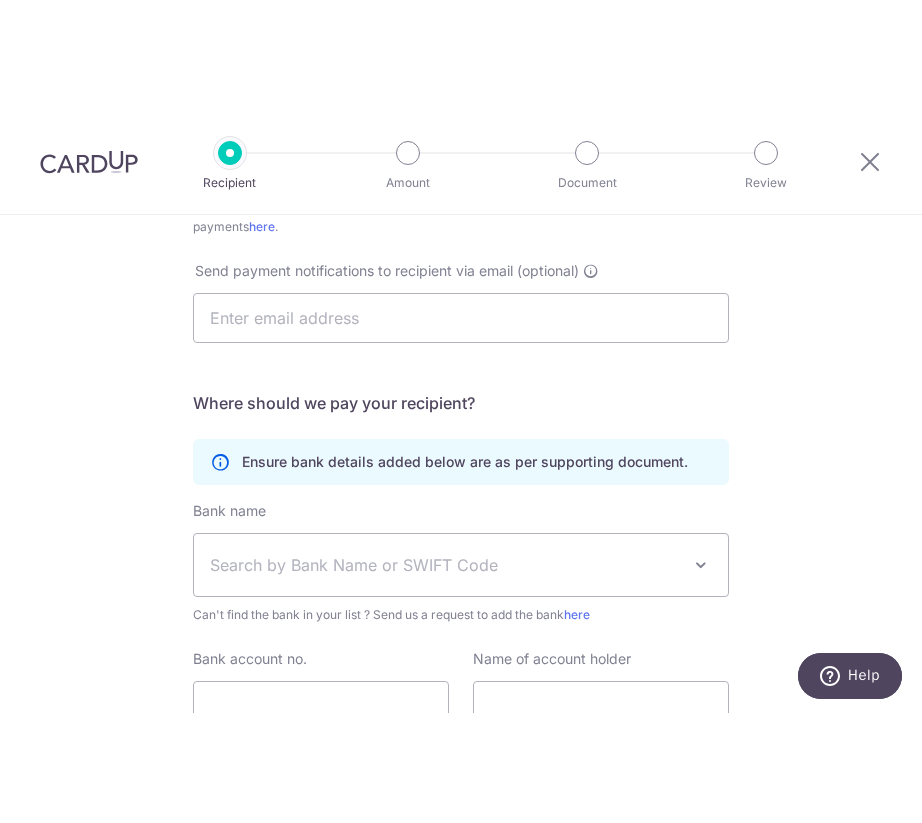 scroll, scrollTop: 650, scrollLeft: 0, axis: vertical 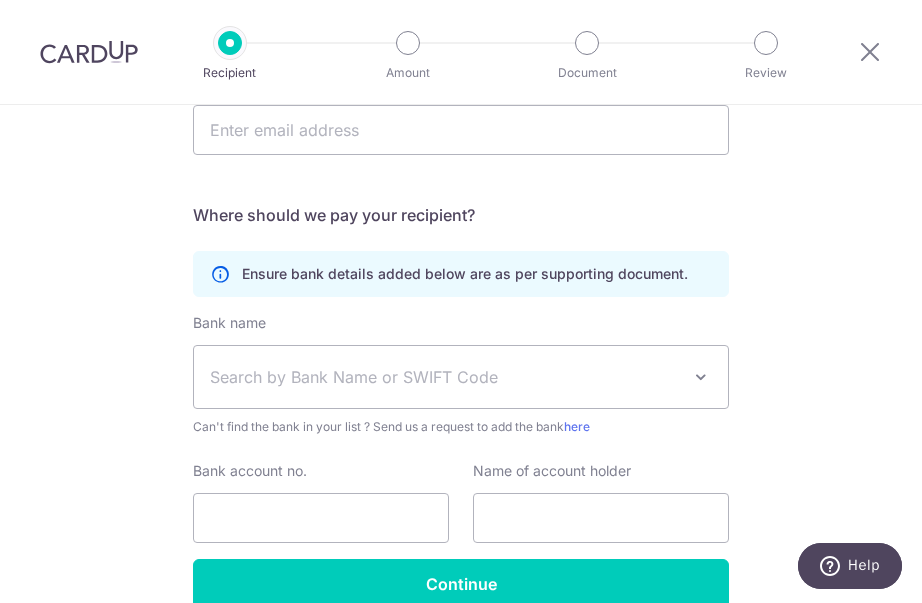 click at bounding box center (220, 274) 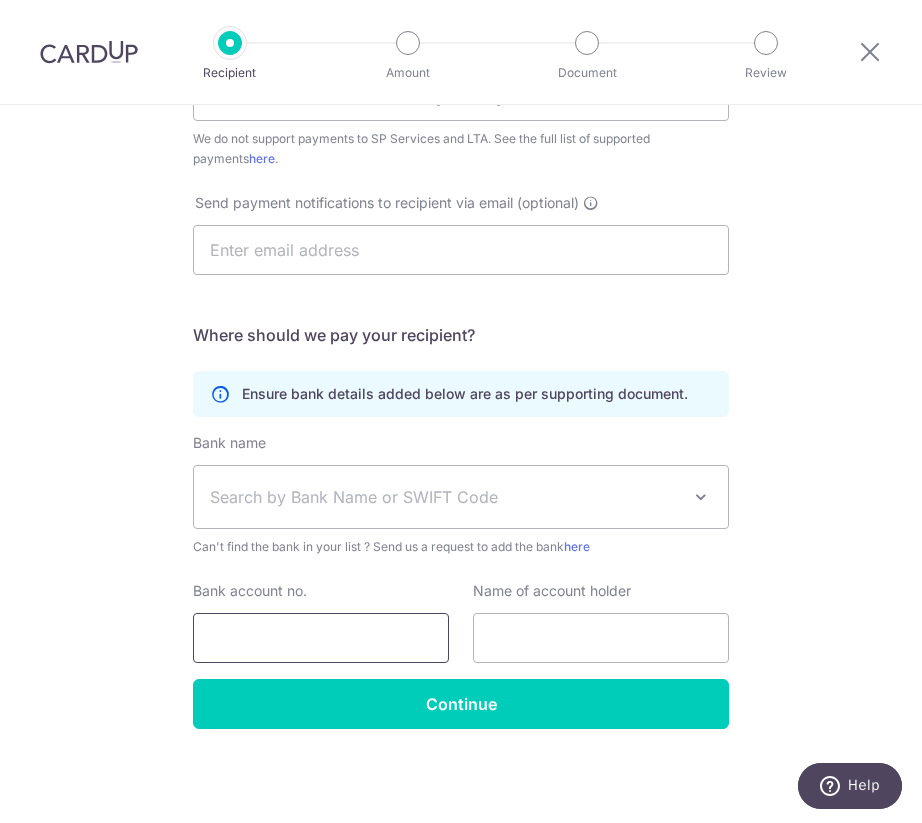 scroll, scrollTop: 0, scrollLeft: 0, axis: both 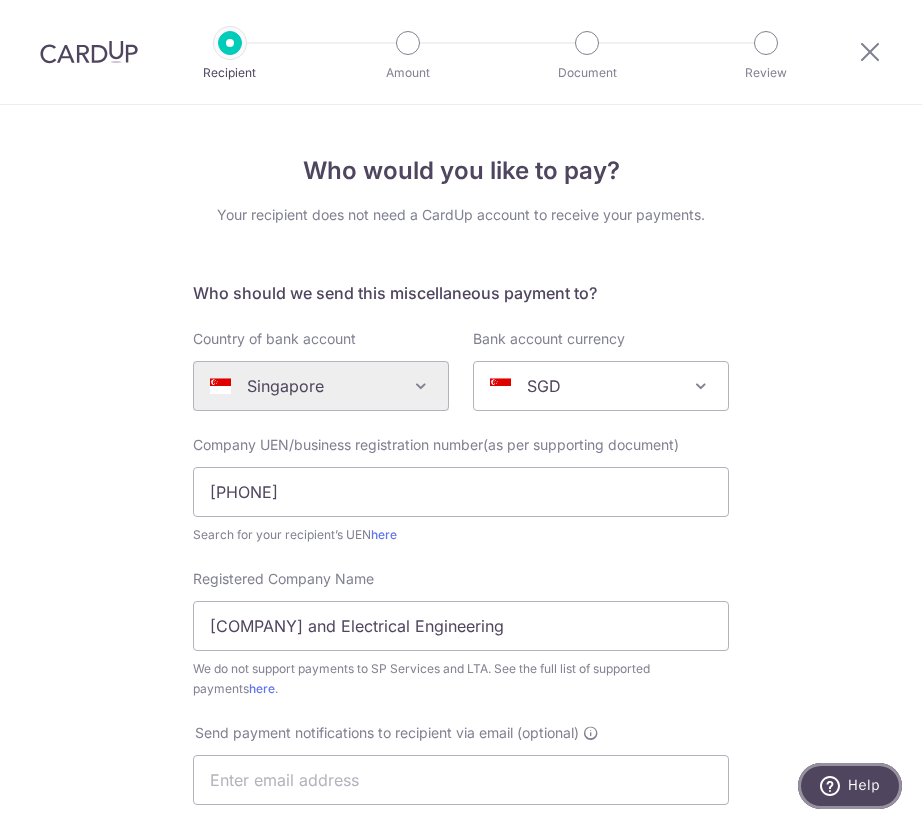 click on "Help" at bounding box center [864, 785] 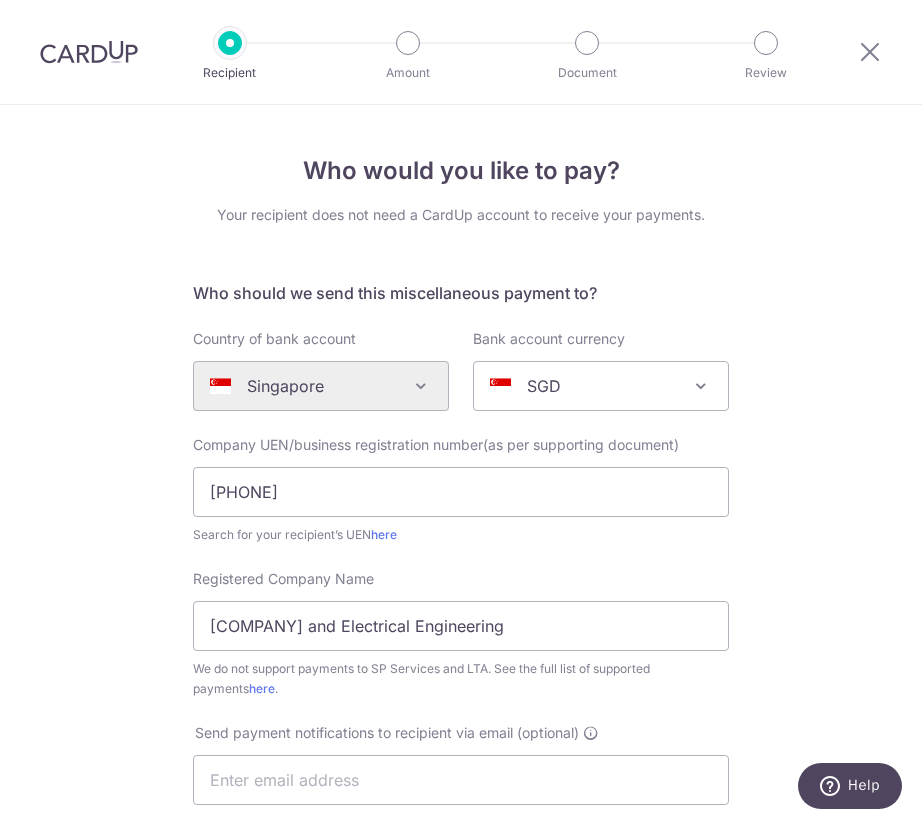 scroll, scrollTop: 0, scrollLeft: 0, axis: both 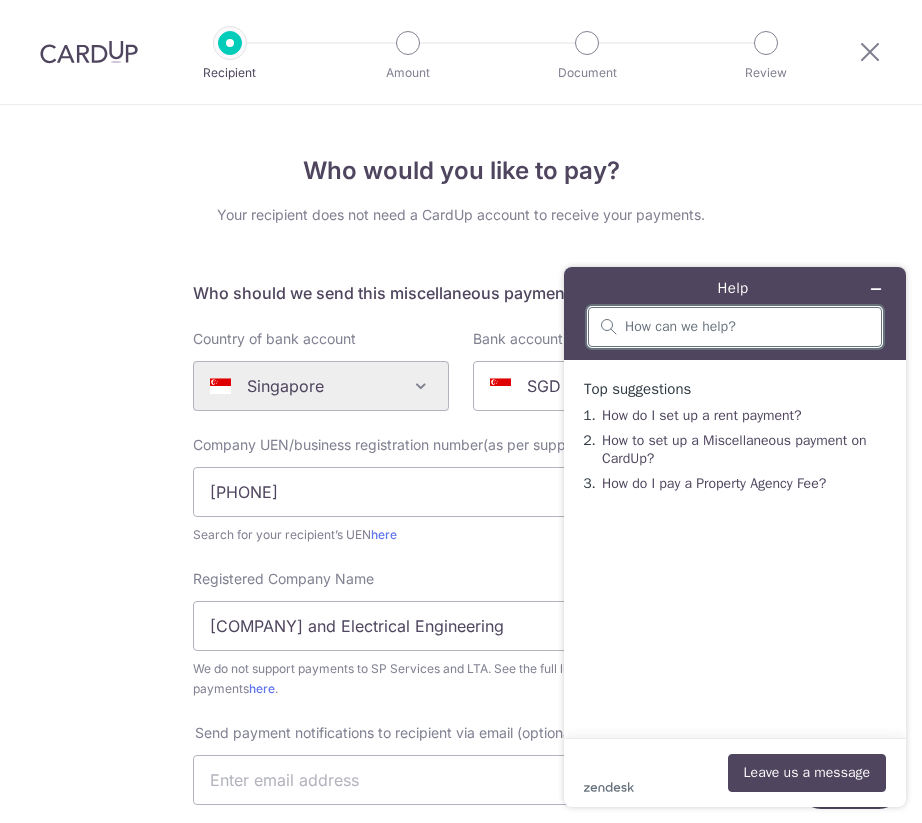 click at bounding box center [747, 327] 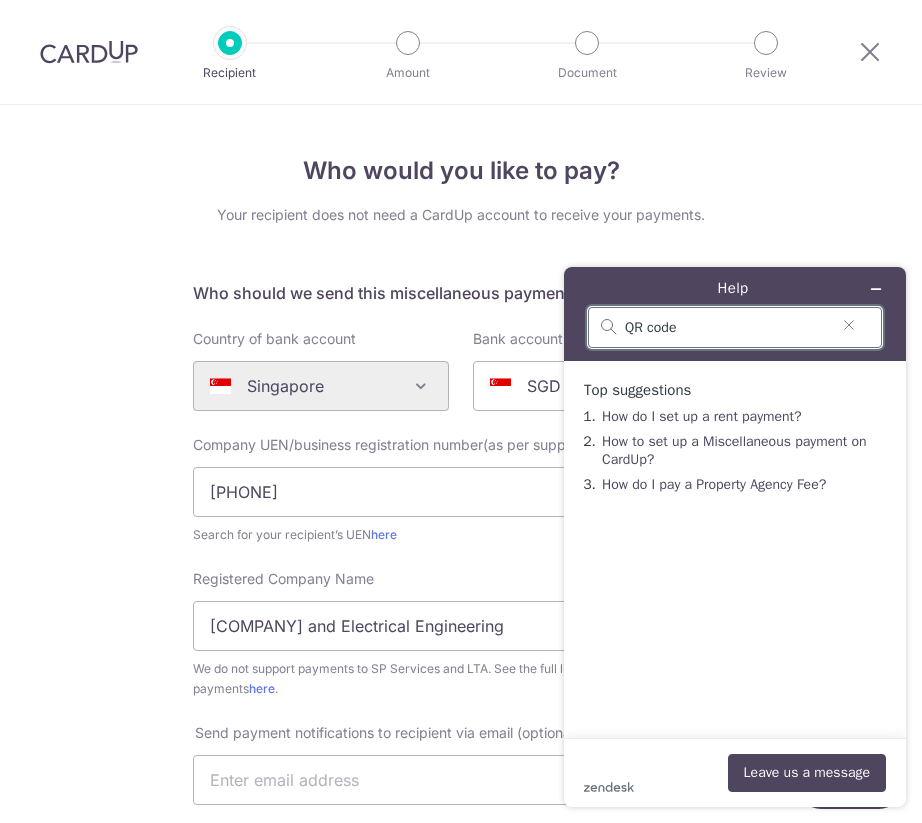 type on "QR code" 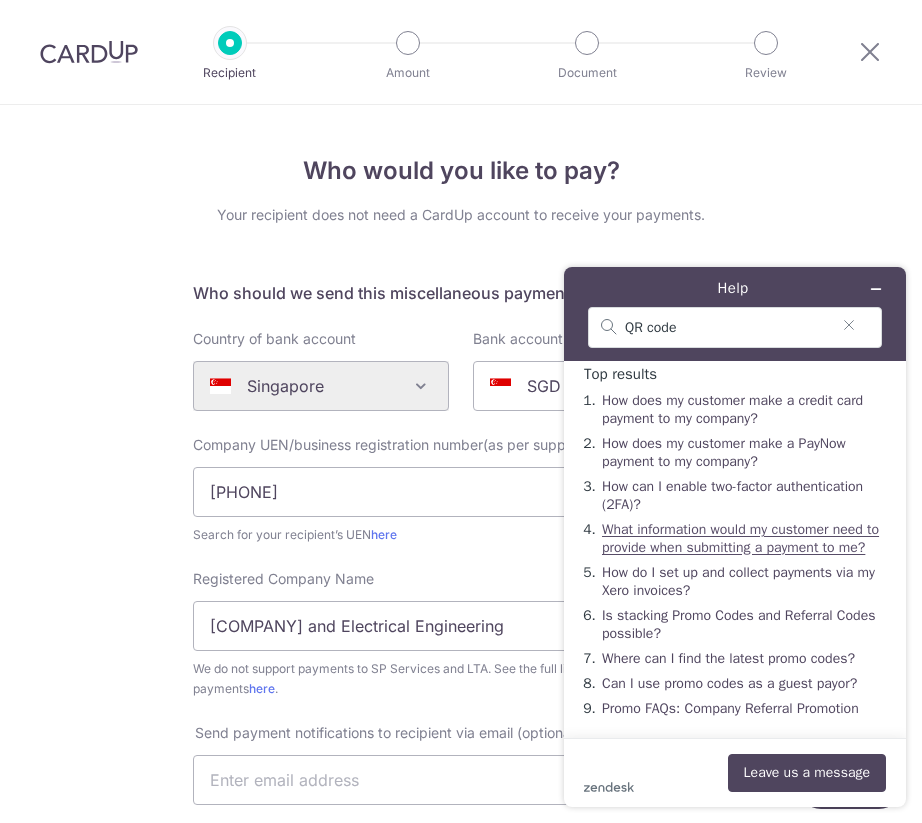 scroll, scrollTop: 50, scrollLeft: 0, axis: vertical 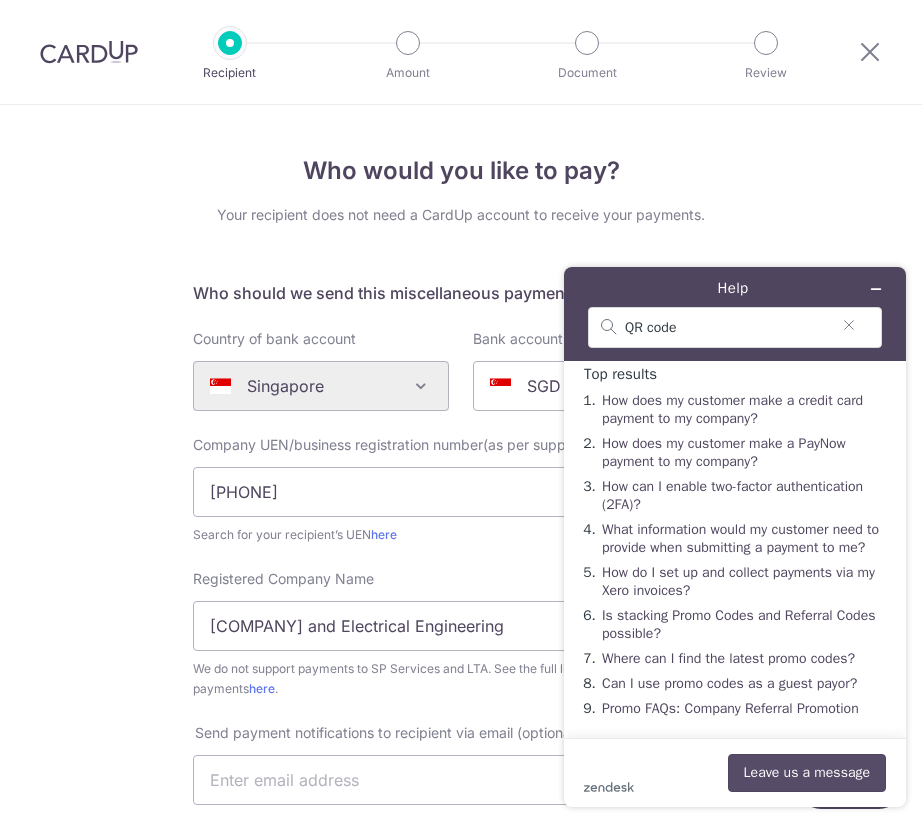 click on "Leave us a message" at bounding box center [807, 773] 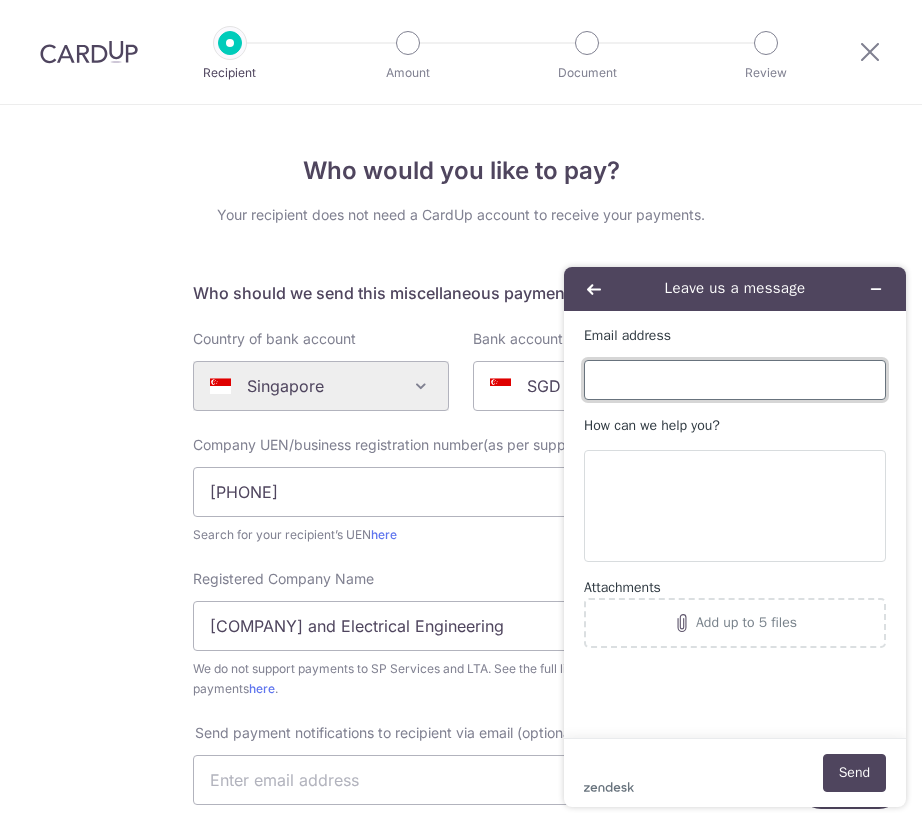 click on "Email address" at bounding box center (735, 380) 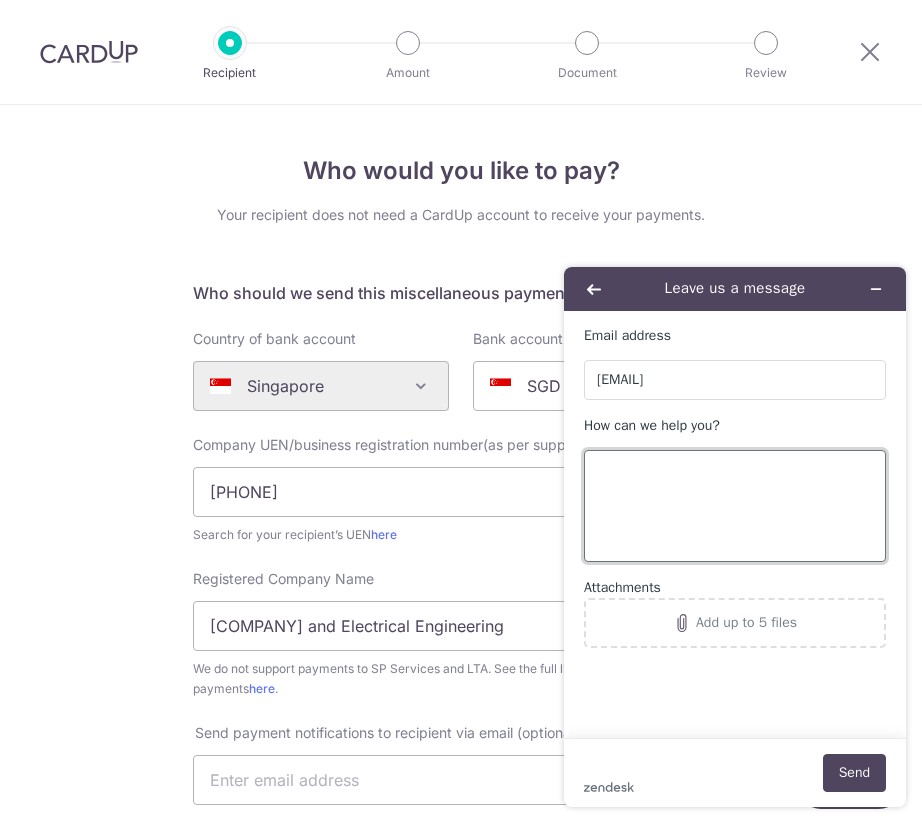 click on "How can we help you?" at bounding box center (735, 506) 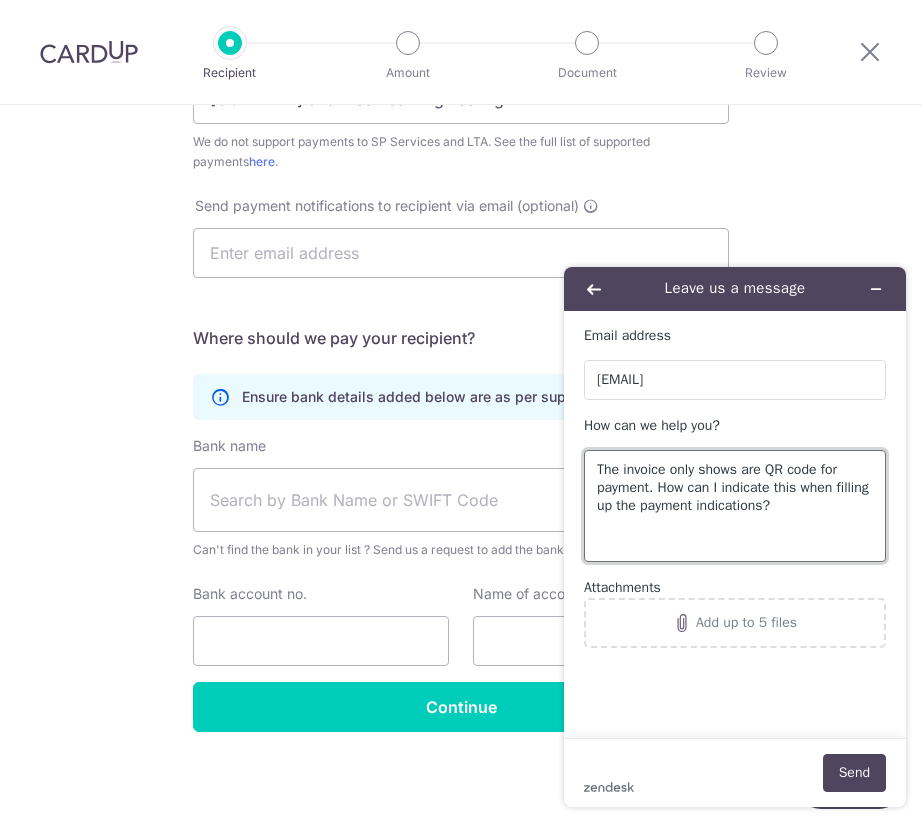 scroll, scrollTop: 530, scrollLeft: 0, axis: vertical 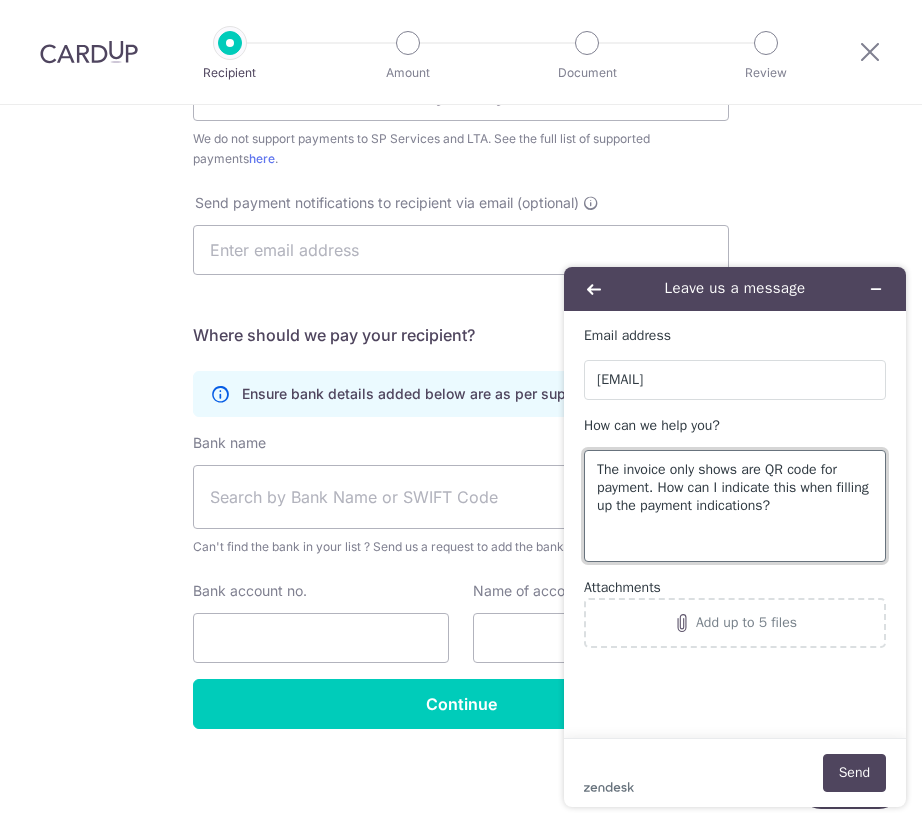 drag, startPoint x: 806, startPoint y: 506, endPoint x: 703, endPoint y: 511, distance: 103.121284 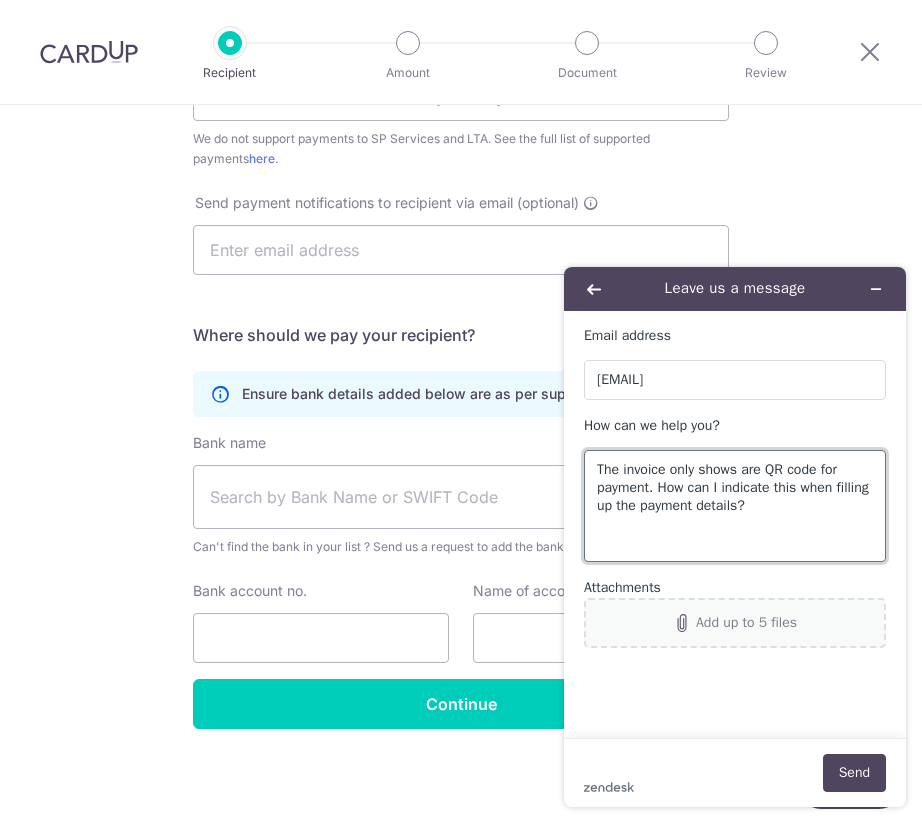 type on "The invoice only shows are QR code for payment. How can I indicate this when filling up the payment details?" 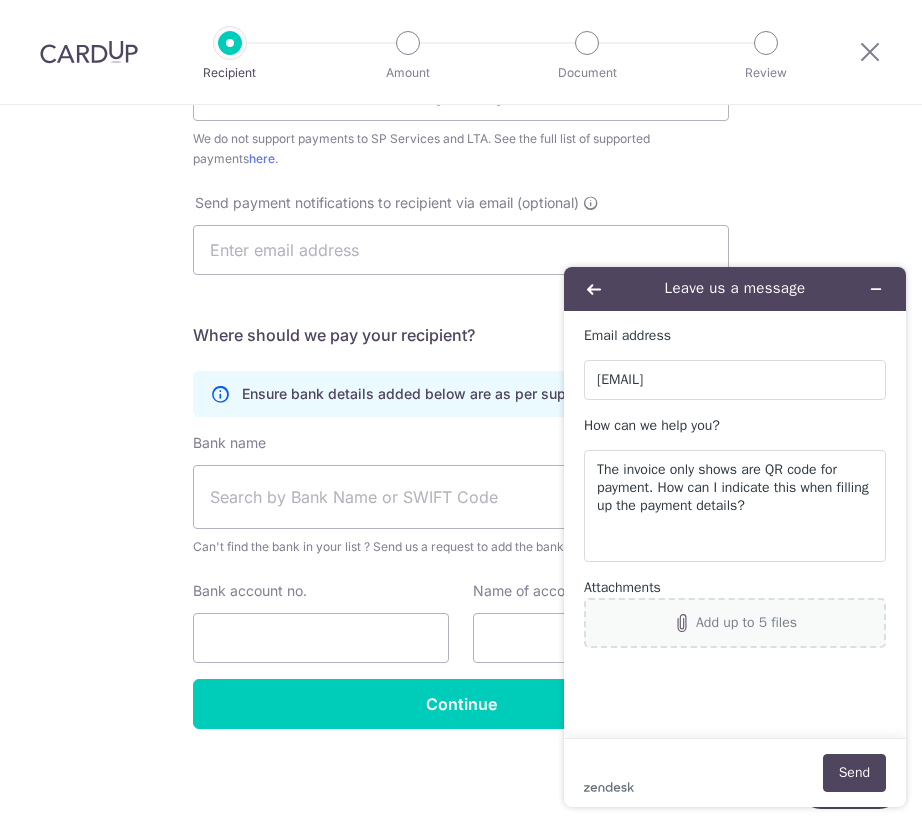 click on "Add up to 5 files" at bounding box center [746, 623] 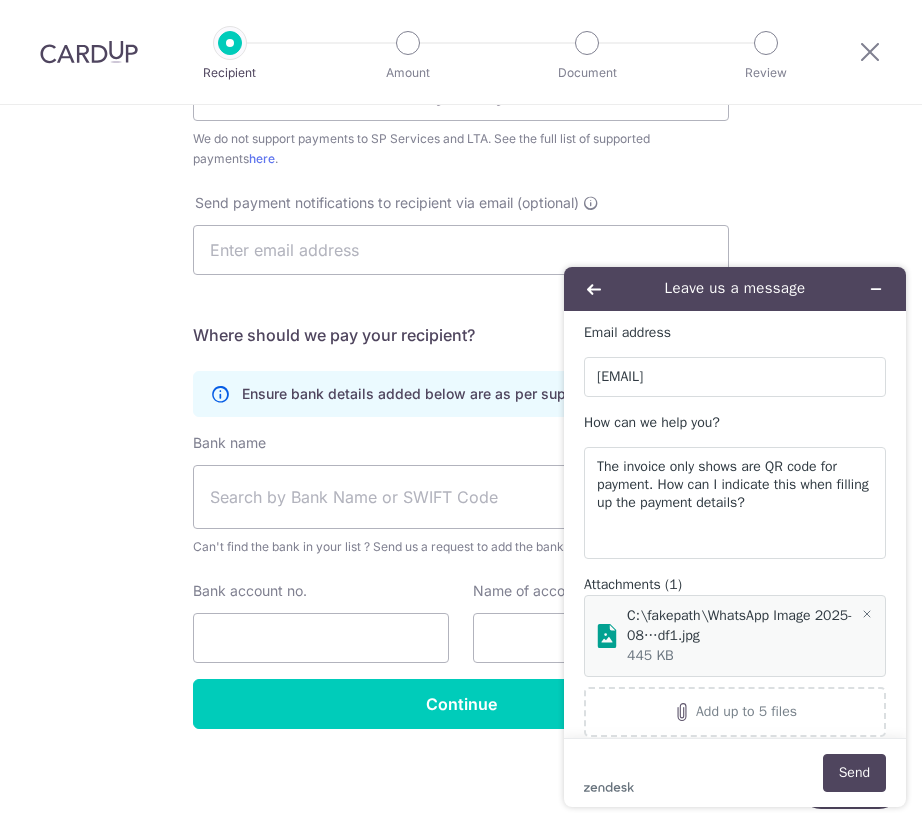 scroll, scrollTop: 0, scrollLeft: 0, axis: both 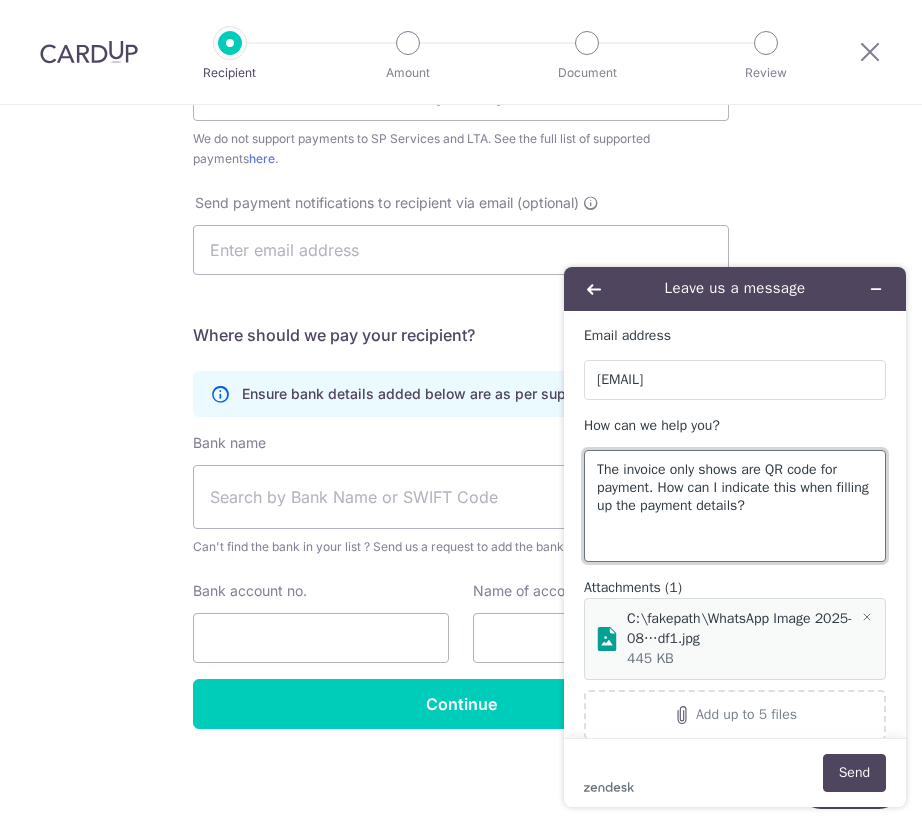 click on "The invoice only shows are QR code for payment. How can I indicate this when filling up the payment details?" at bounding box center [735, 506] 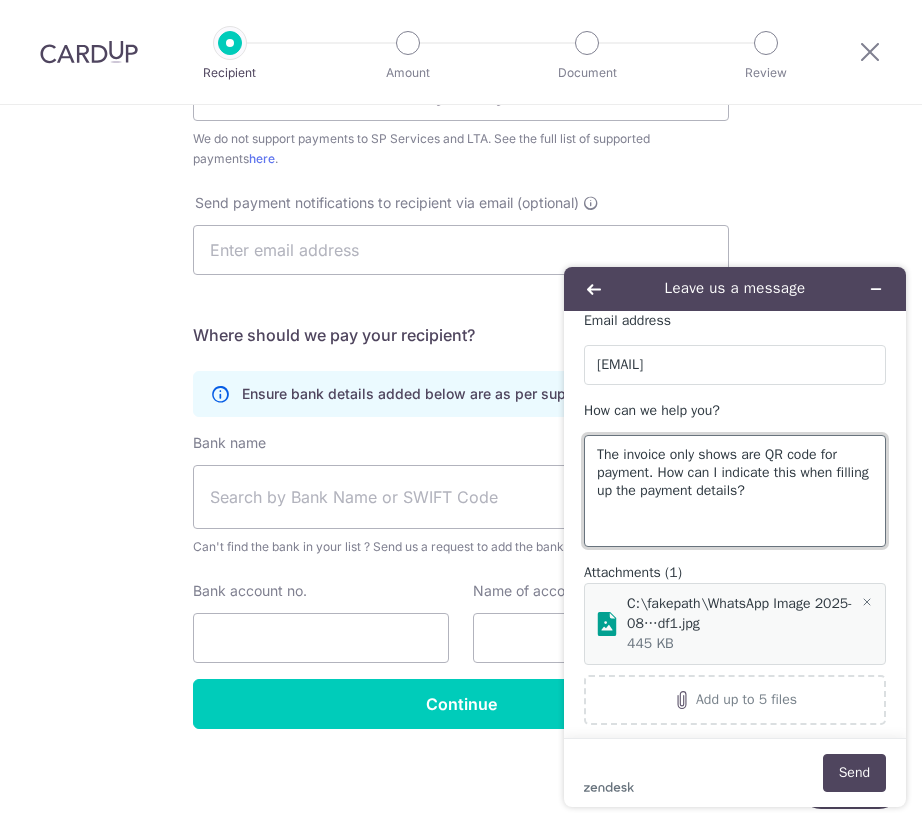 scroll, scrollTop: 23, scrollLeft: 0, axis: vertical 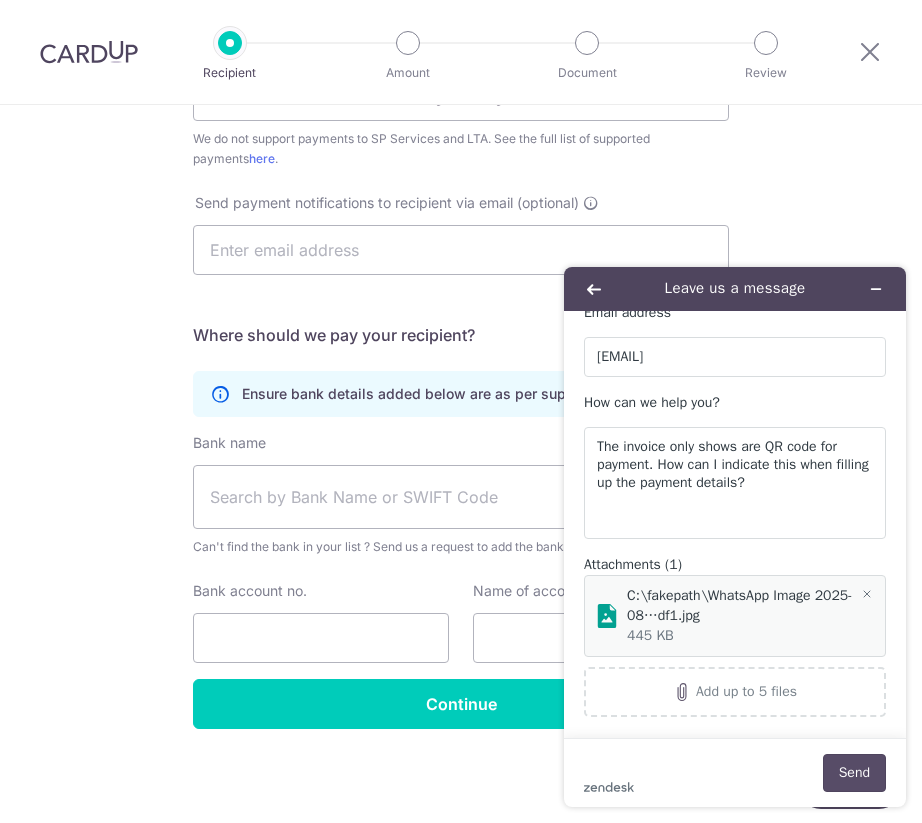 click on "Send" at bounding box center [854, 773] 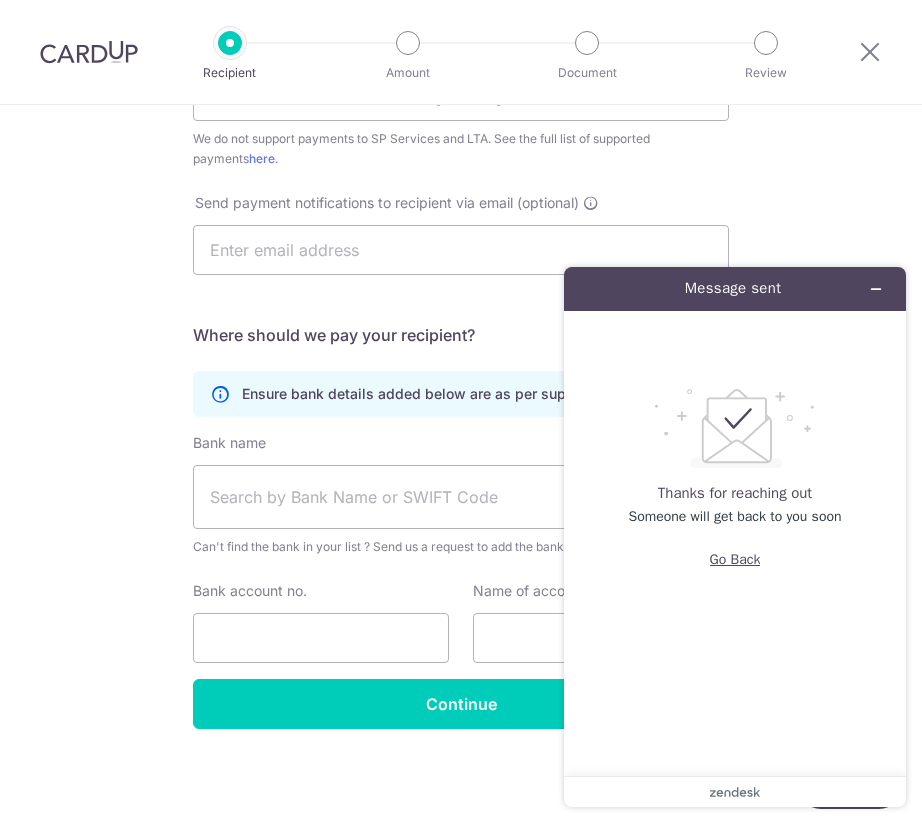 click on "Go Back" at bounding box center (735, 560) 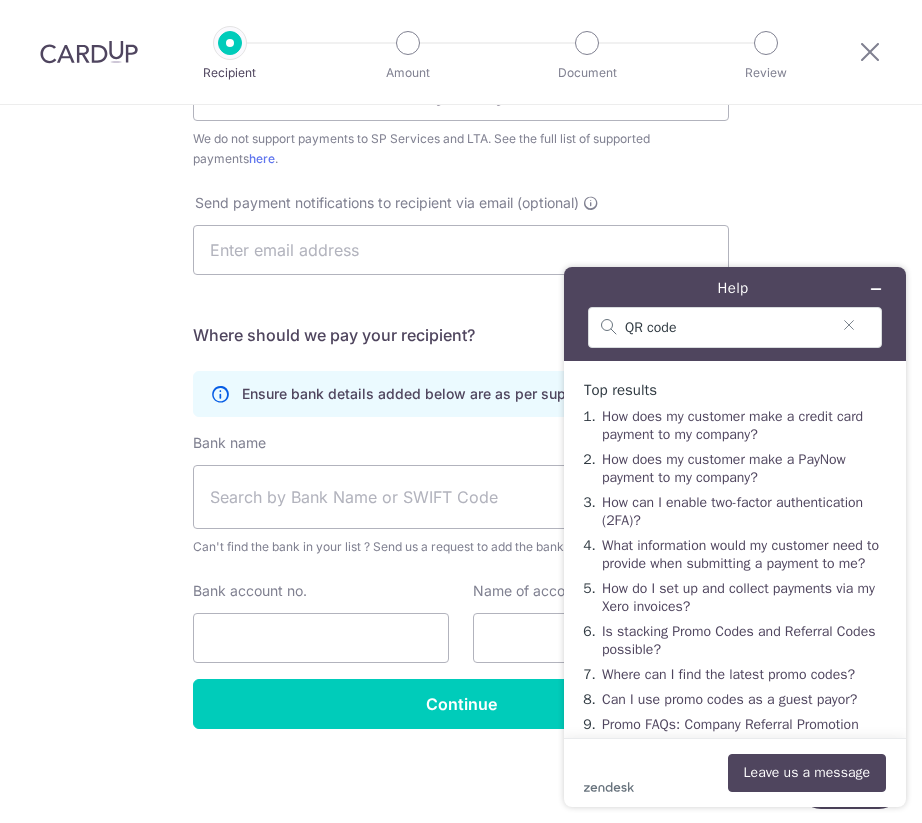 scroll, scrollTop: 50, scrollLeft: 0, axis: vertical 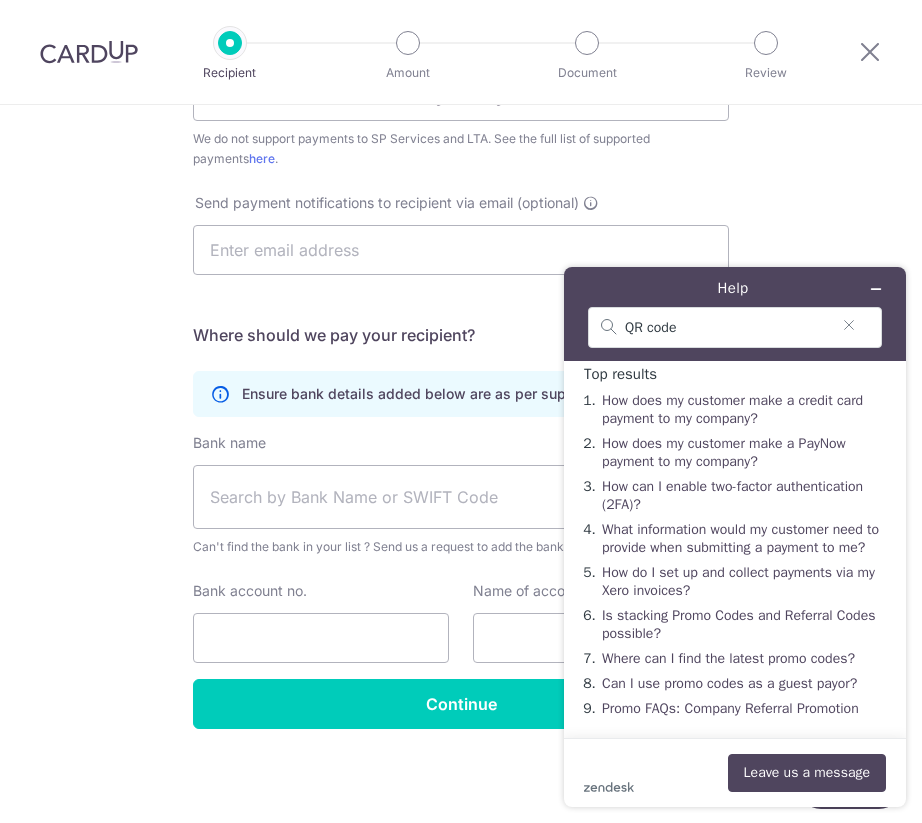 click on "Who would you like to pay?
Your recipient does not need a CardUp account to receive your payments.
Who should we send this miscellaneous payment to?
Country of bank account
Algeria
Andorra
Angola
Anguilla
Argentina
Armenia
Aruba
Australia
Austria
Azerbaijan
Bahrain
Bangladesh
Belgium
Bolivia
Bosnia and Herzegovina
Brazil
British Virgin Islands
Bulgaria
Canada
Chile
China
Colombia
Costa Rica
Croatia
Cyprus
Czech Republic
Denmark
Dominica
Dominican Republic
East Timor
Ecuador
Egypt
Estonia
Faroe Islands
Fiji
Finland
France
French Guiana
French Polynesia
French Southern Territories
Georgia
Germany
Greece
Greenland
Grenada
Guernsey
Guyana
Honduras
Hong Kong
Hungary
Iceland
India
Indonesia
Ireland
Isle of Man
Israel
Italy
Japan
Jersey
Kazakhstan
Kosovo
Kuwait
Kyrgyzstan" at bounding box center (461, 199) 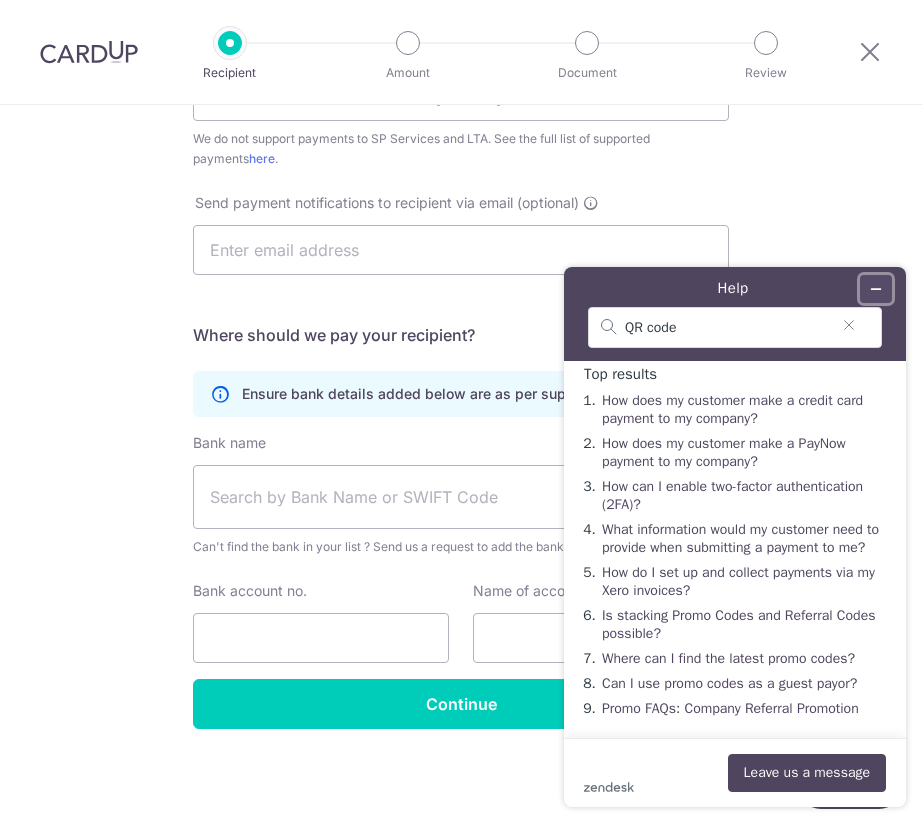 click at bounding box center [876, 289] 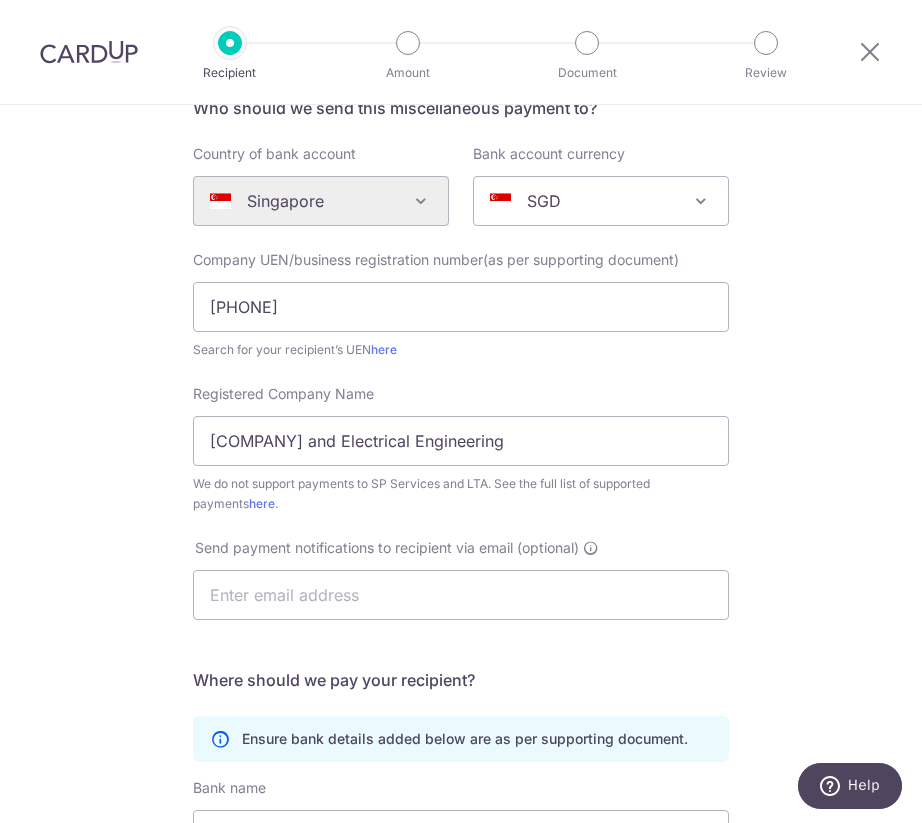 scroll, scrollTop: 0, scrollLeft: 0, axis: both 